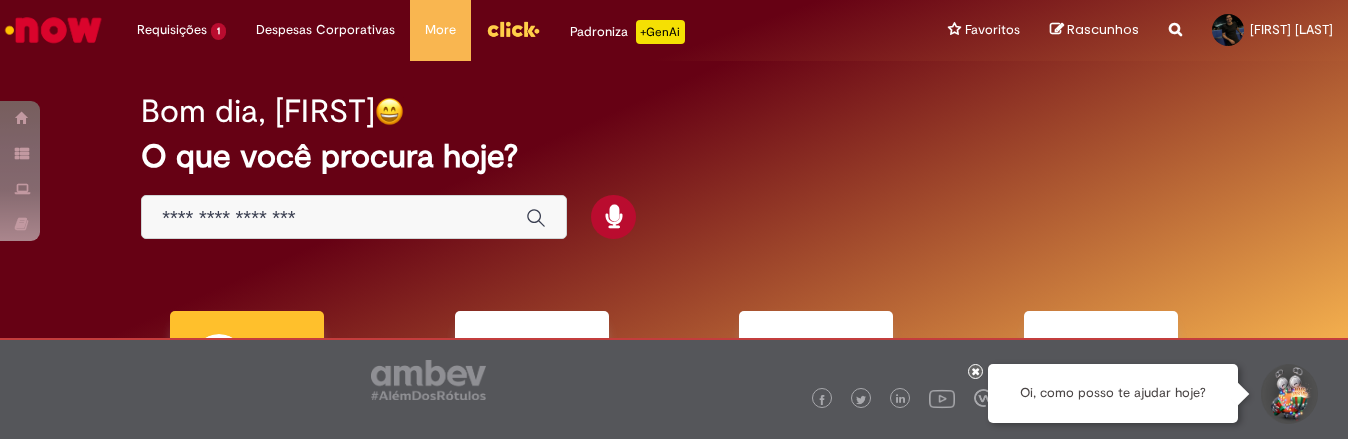 scroll, scrollTop: 0, scrollLeft: 0, axis: both 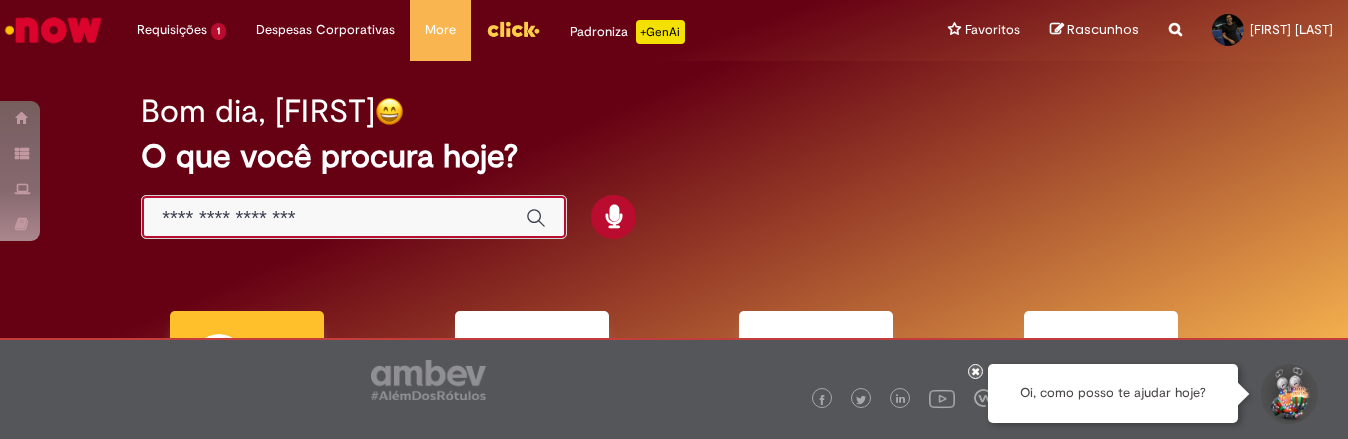click at bounding box center [334, 218] 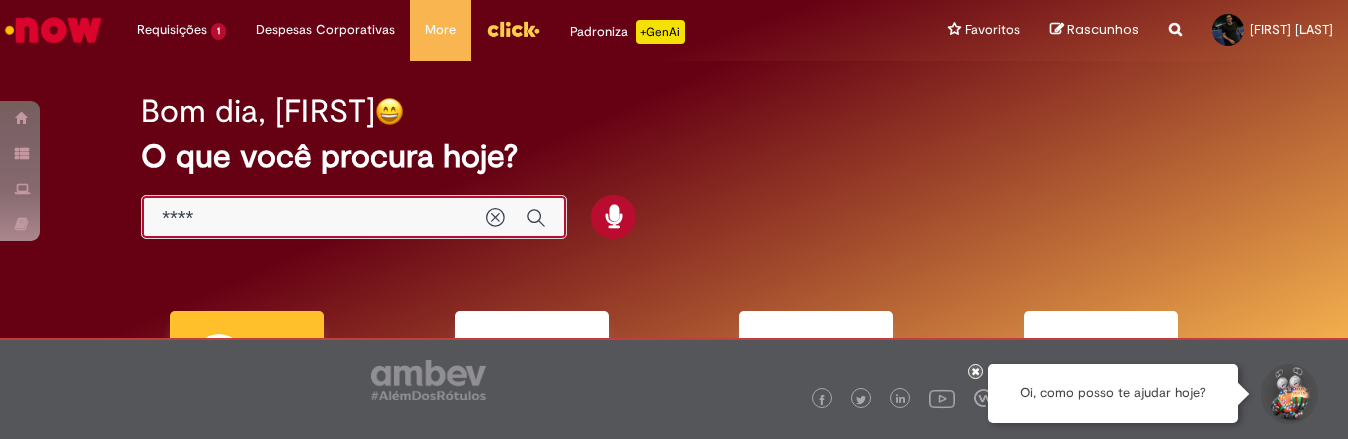 type on "*****" 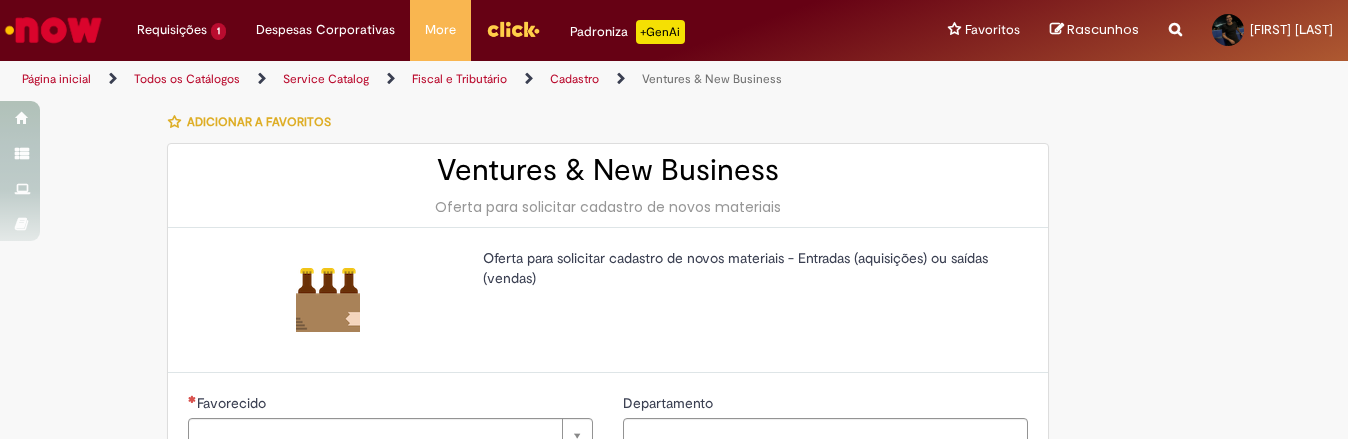type on "********" 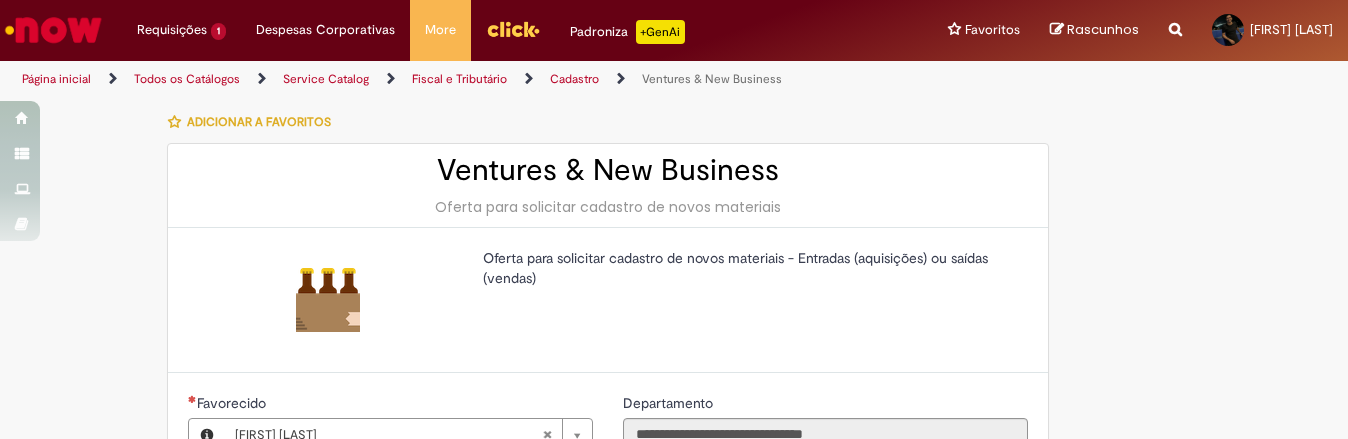 type on "**********" 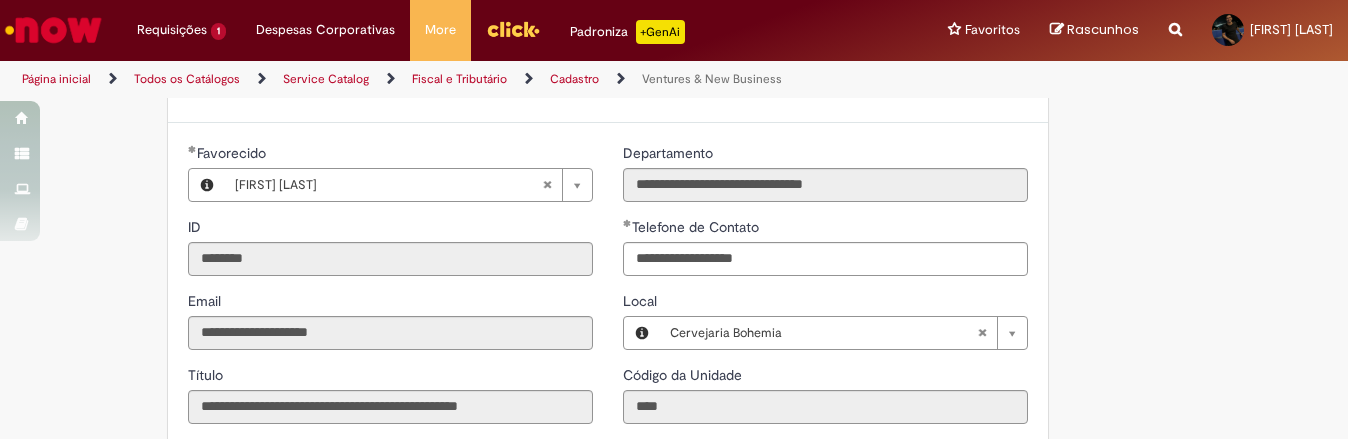 scroll, scrollTop: 583, scrollLeft: 0, axis: vertical 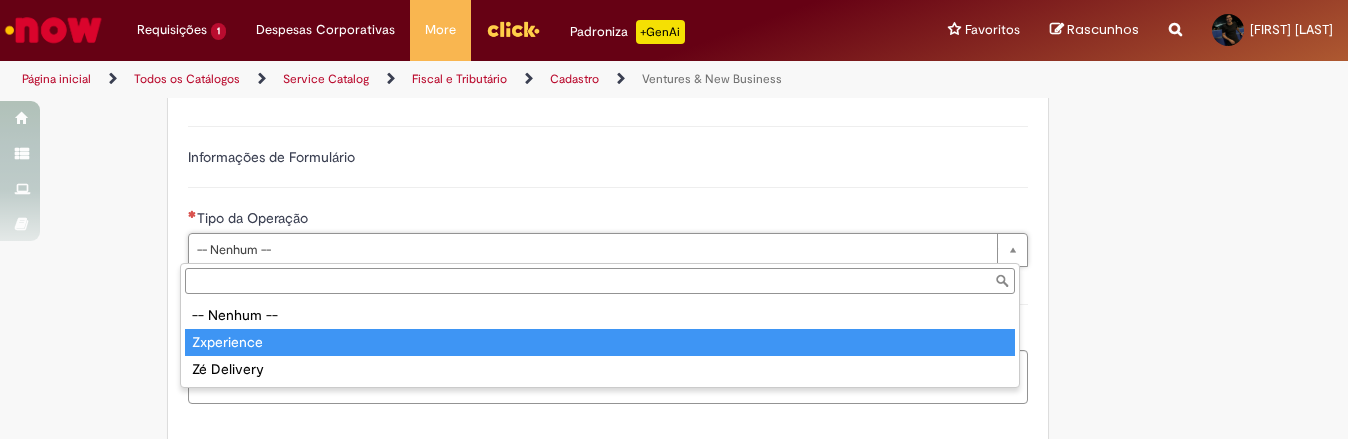 type on "**********" 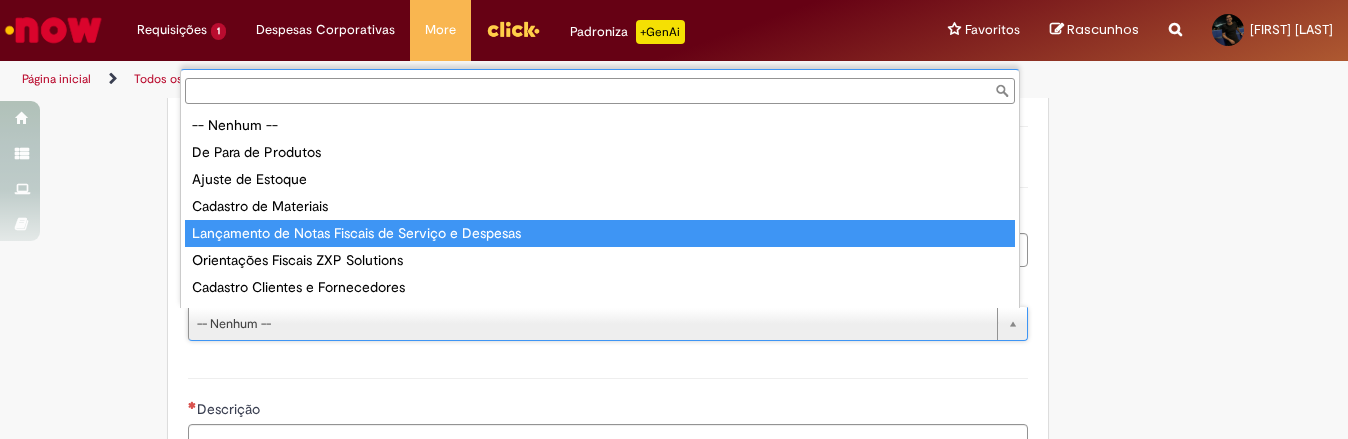 type on "**********" 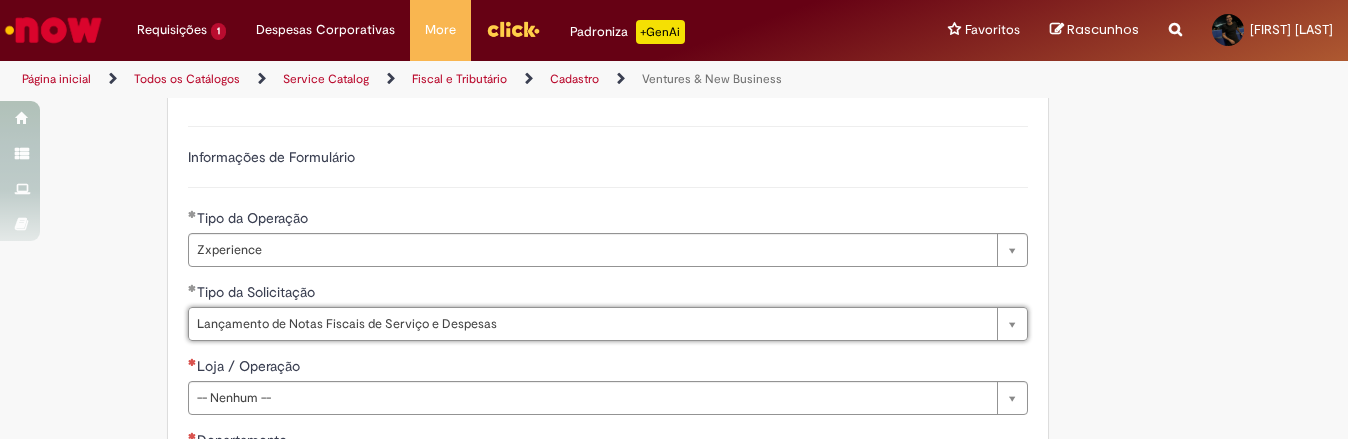 scroll, scrollTop: 750, scrollLeft: 0, axis: vertical 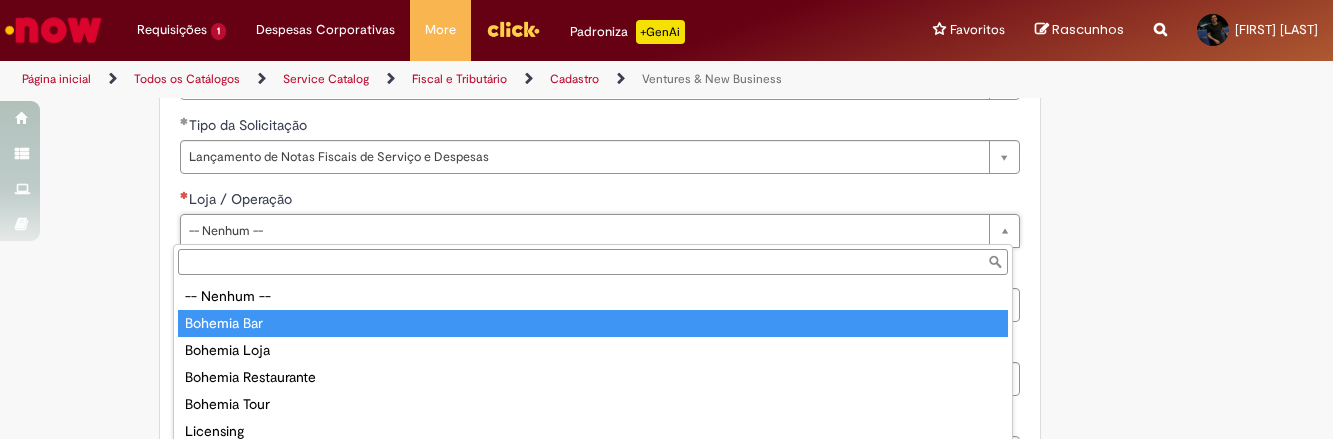 type on "**********" 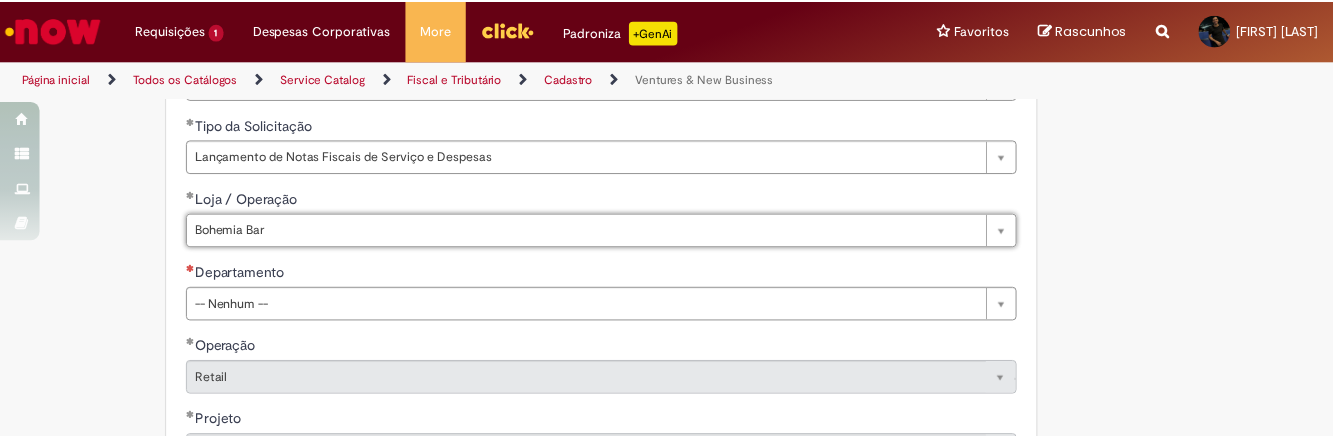 scroll, scrollTop: 833, scrollLeft: 0, axis: vertical 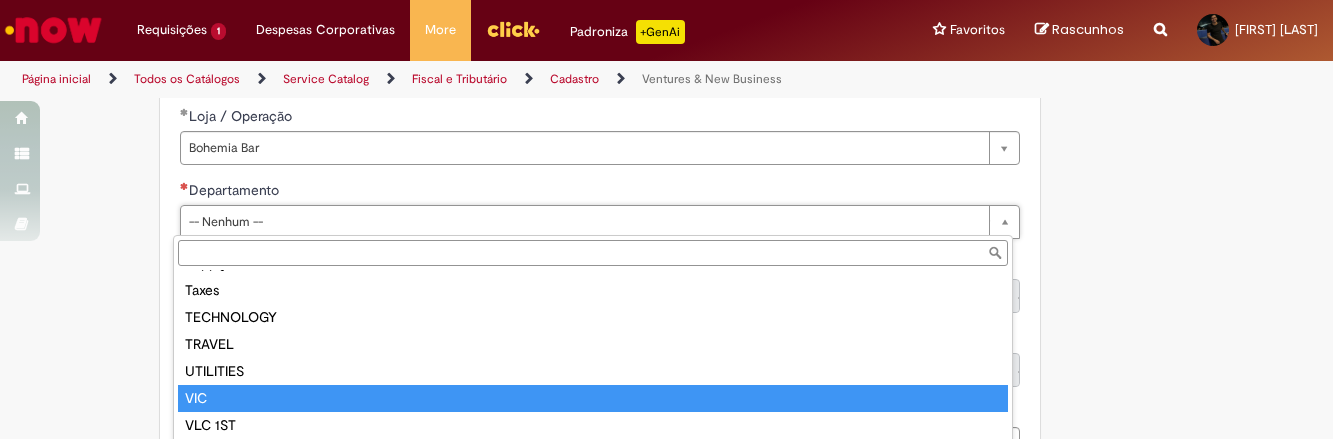 type on "***" 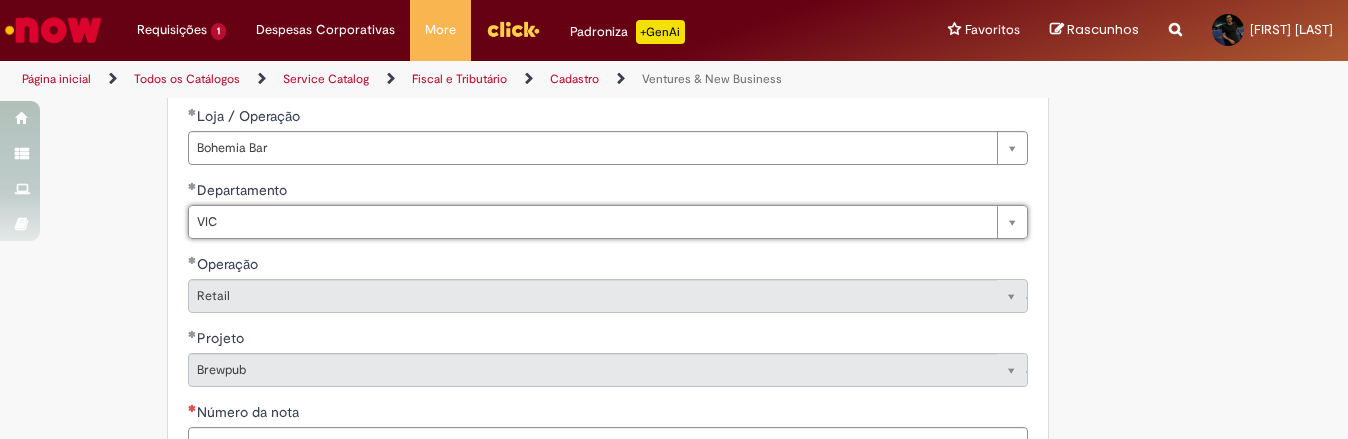 click on "**********" at bounding box center [576, 316] 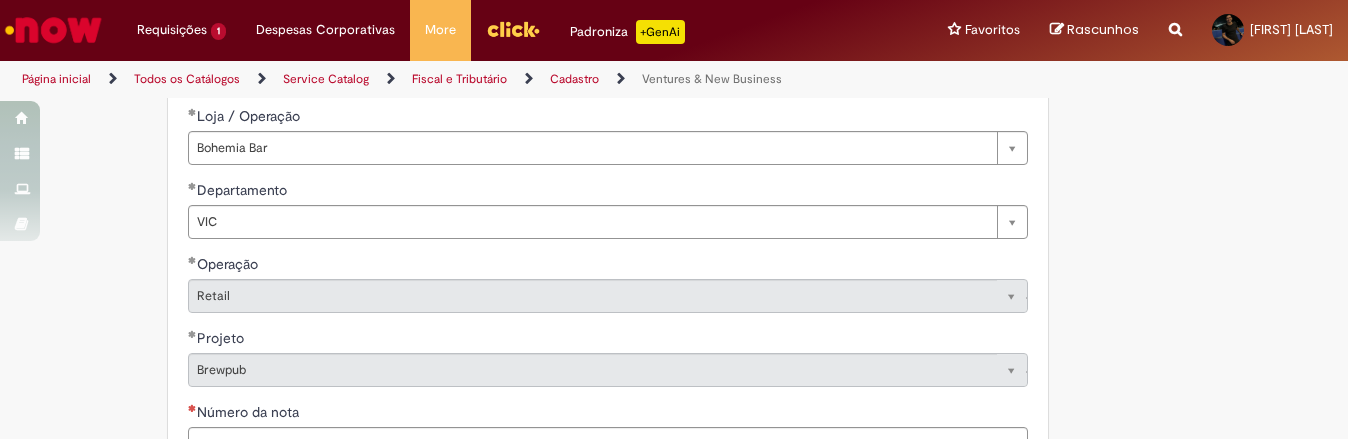 scroll, scrollTop: 1083, scrollLeft: 0, axis: vertical 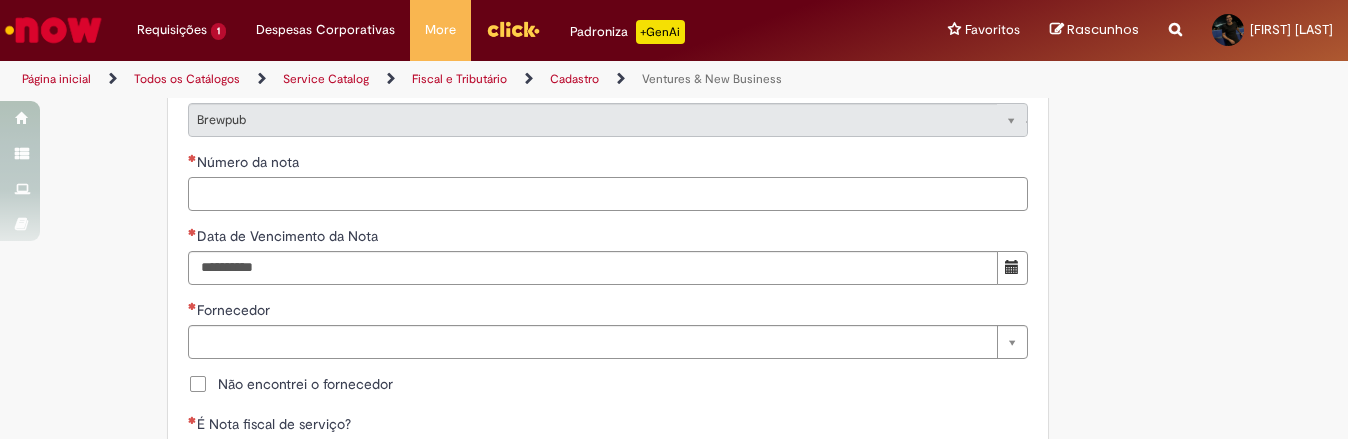 click on "Número da nota" at bounding box center [608, 194] 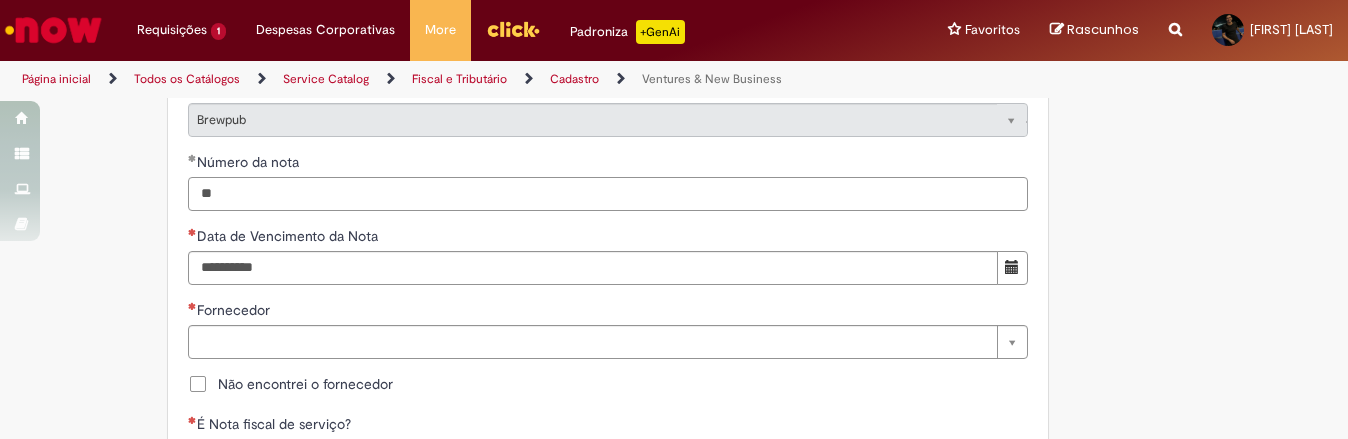type on "**" 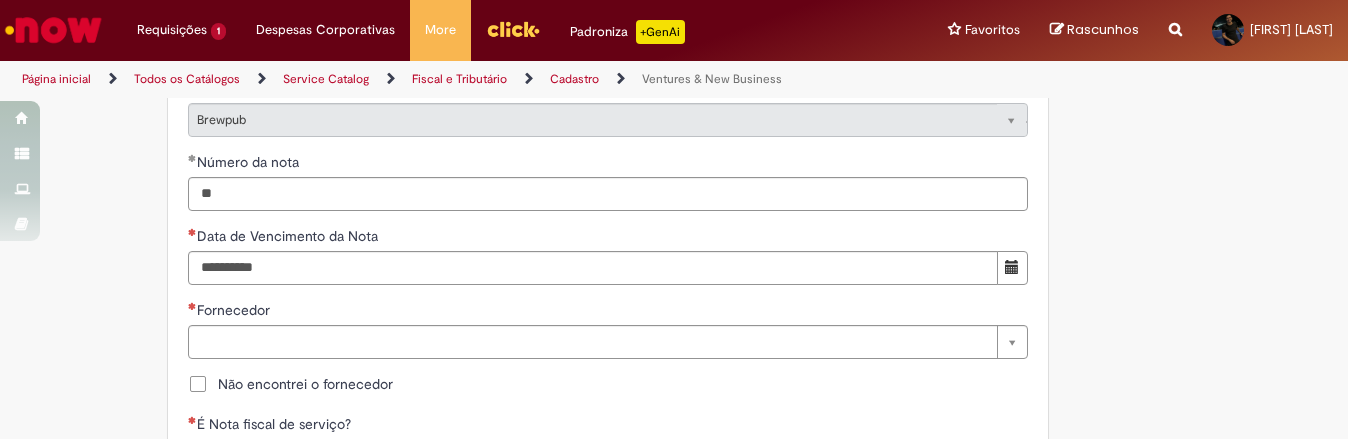 click on "Não encontrei o fornecedor" at bounding box center [305, 384] 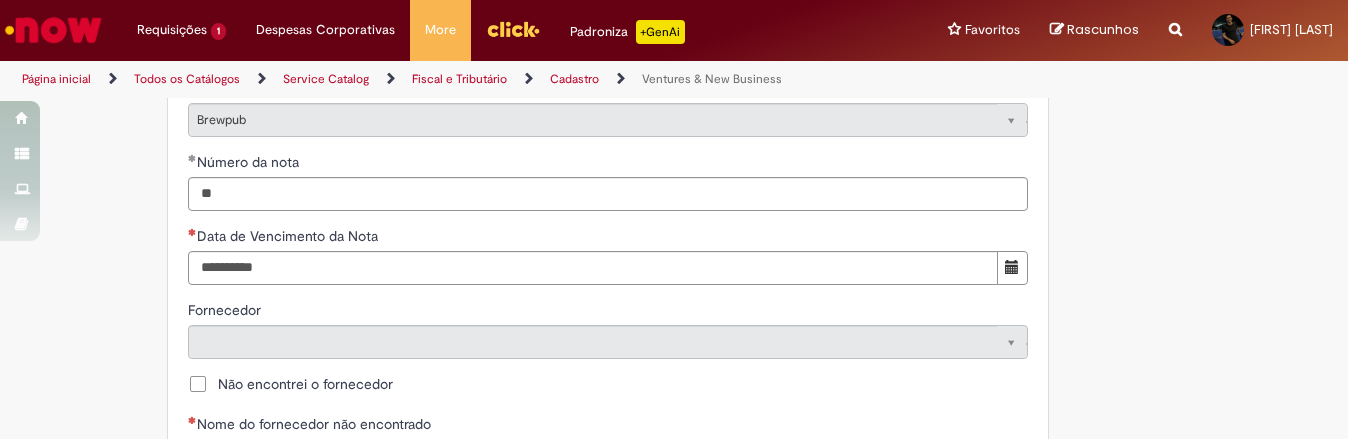 click on "Não encontrei o fornecedor" at bounding box center (305, 384) 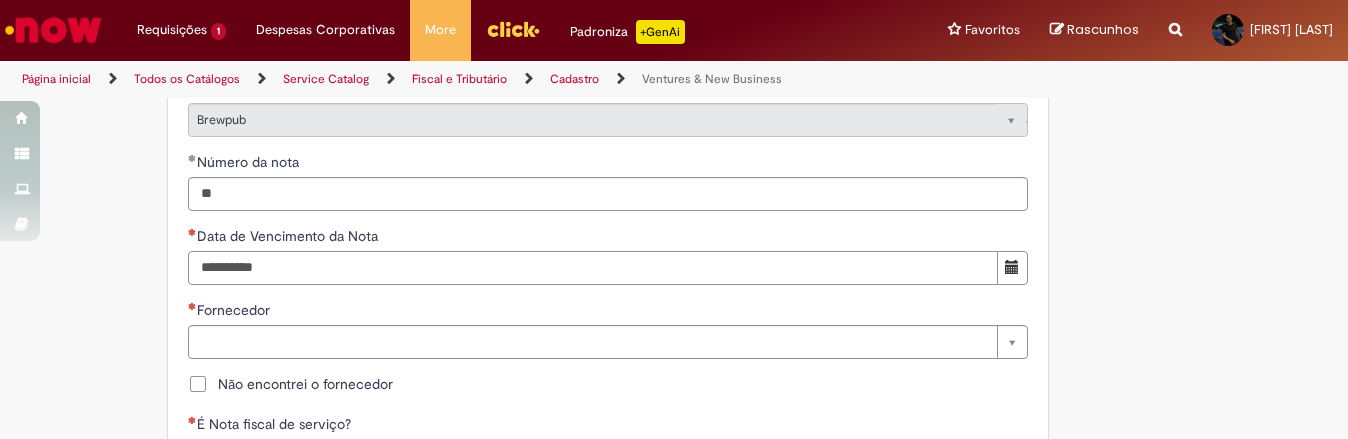 click on "Data de Vencimento da Nota" at bounding box center [593, 268] 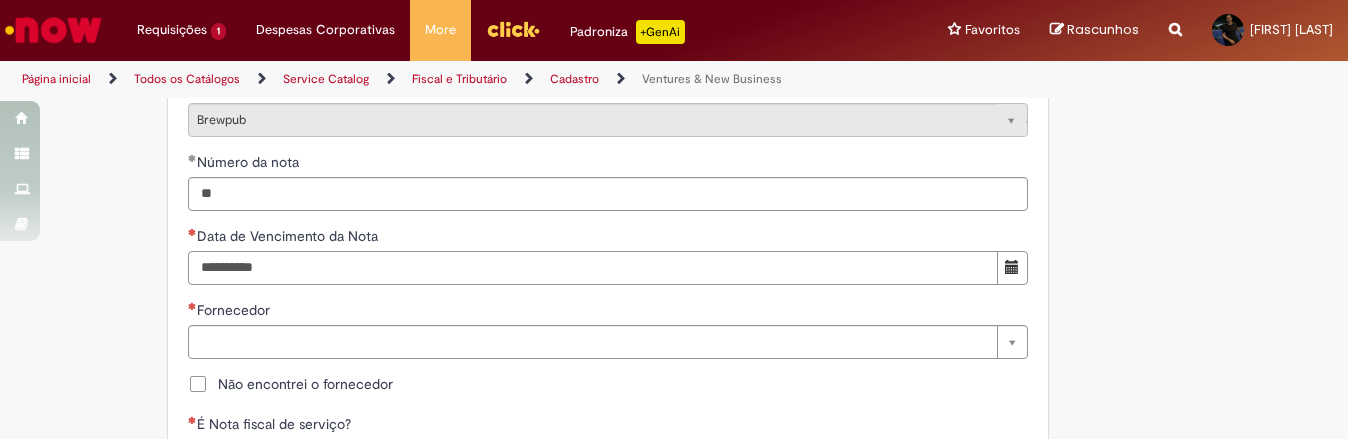 click on "Data de Vencimento da Nota" at bounding box center (593, 268) 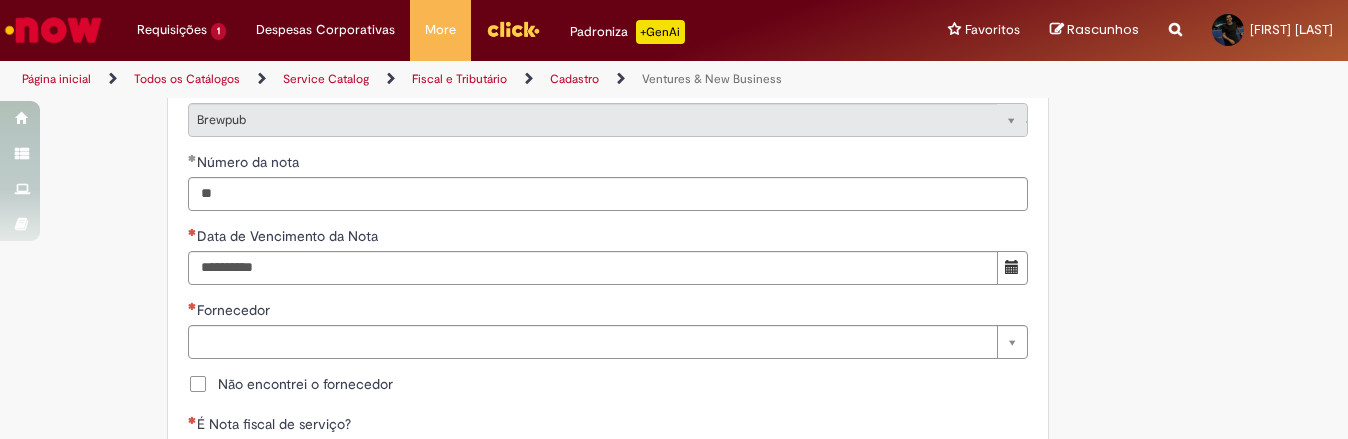 click on "Não encontrei o fornecedor" at bounding box center (305, 384) 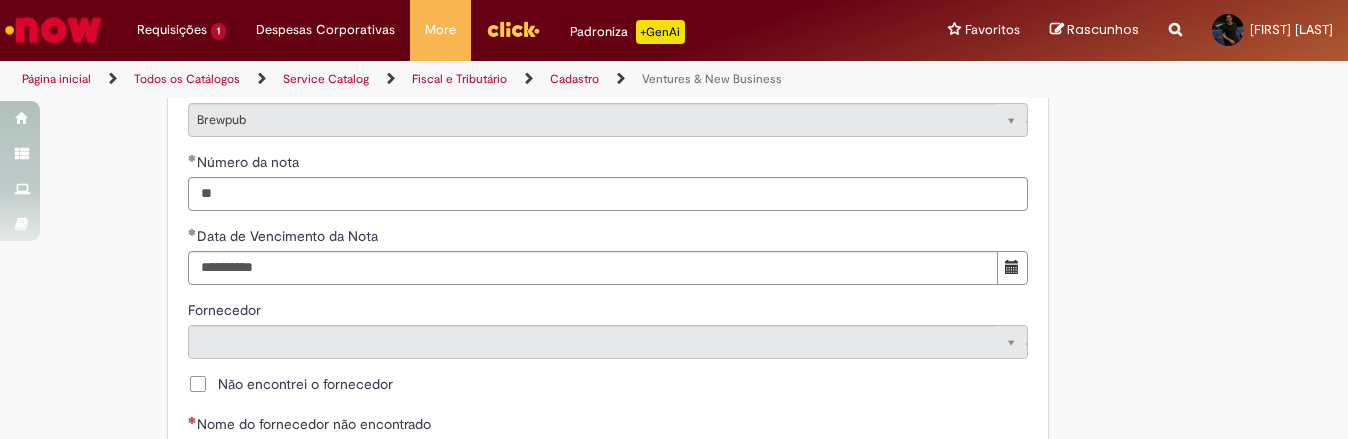 scroll, scrollTop: 1250, scrollLeft: 0, axis: vertical 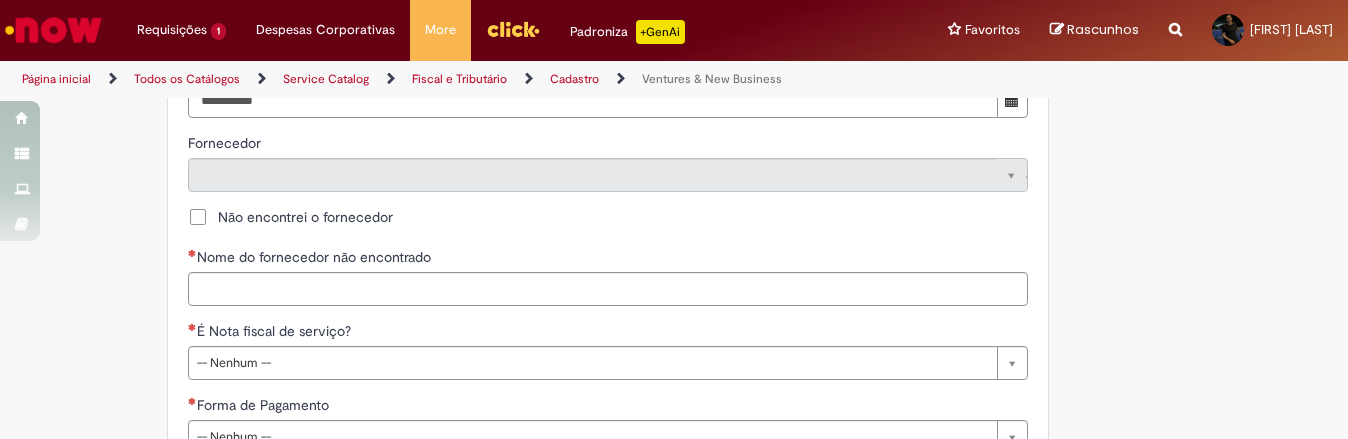 click on "Nome do fornecedor não encontrado" at bounding box center [608, 259] 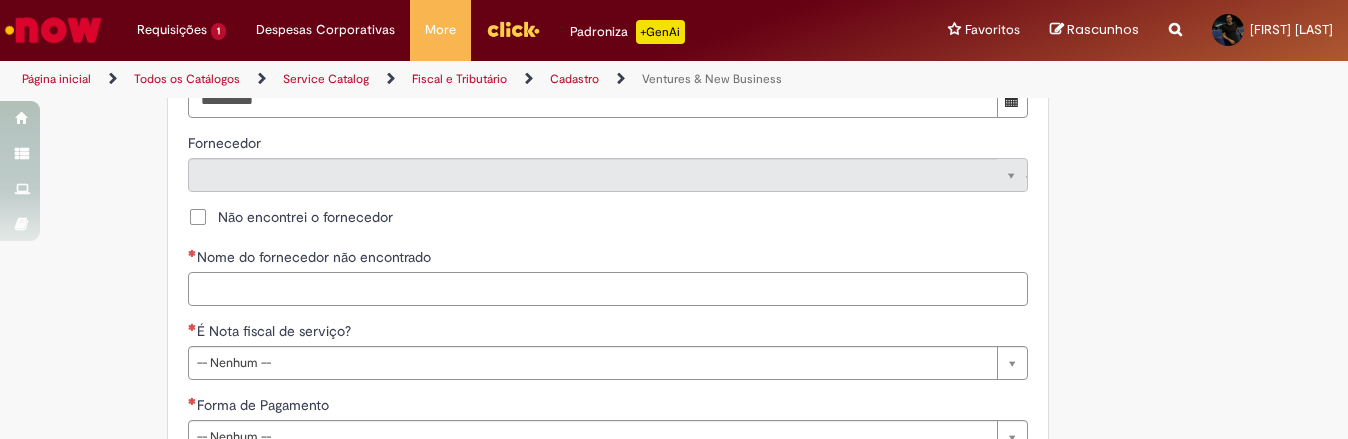 click on "Nome do fornecedor não encontrado" at bounding box center [608, 289] 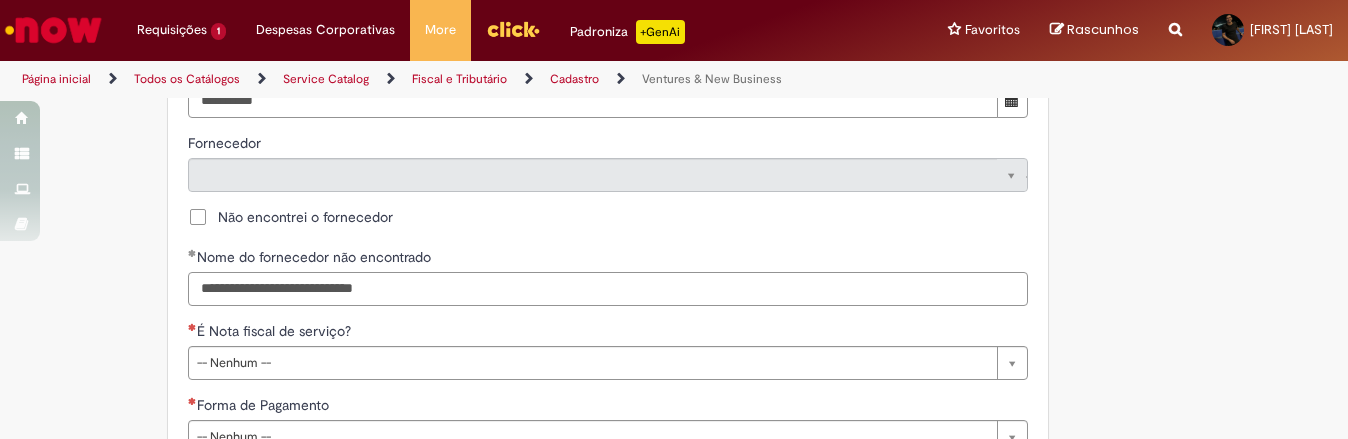 type on "**********" 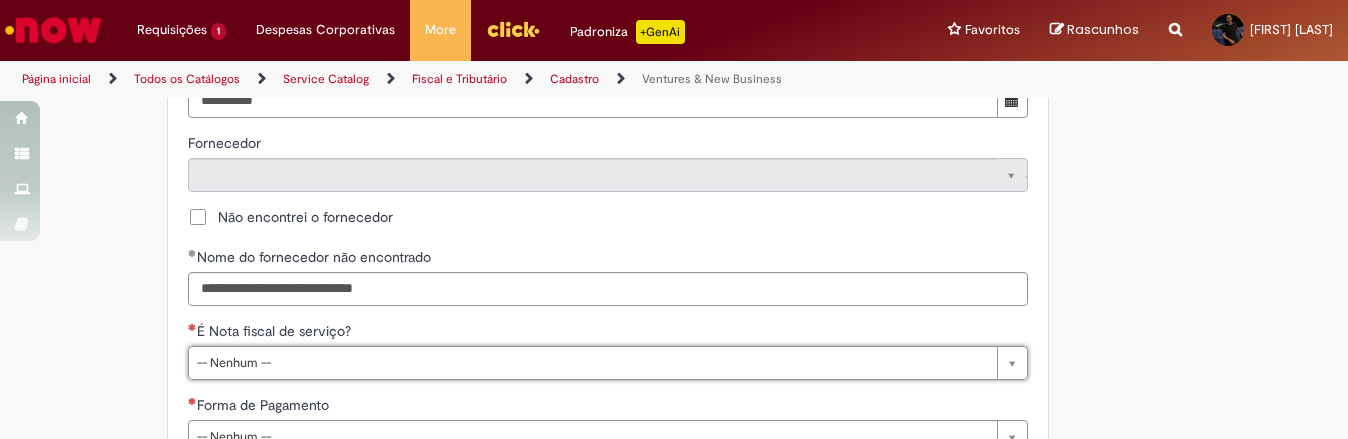 scroll, scrollTop: 1417, scrollLeft: 0, axis: vertical 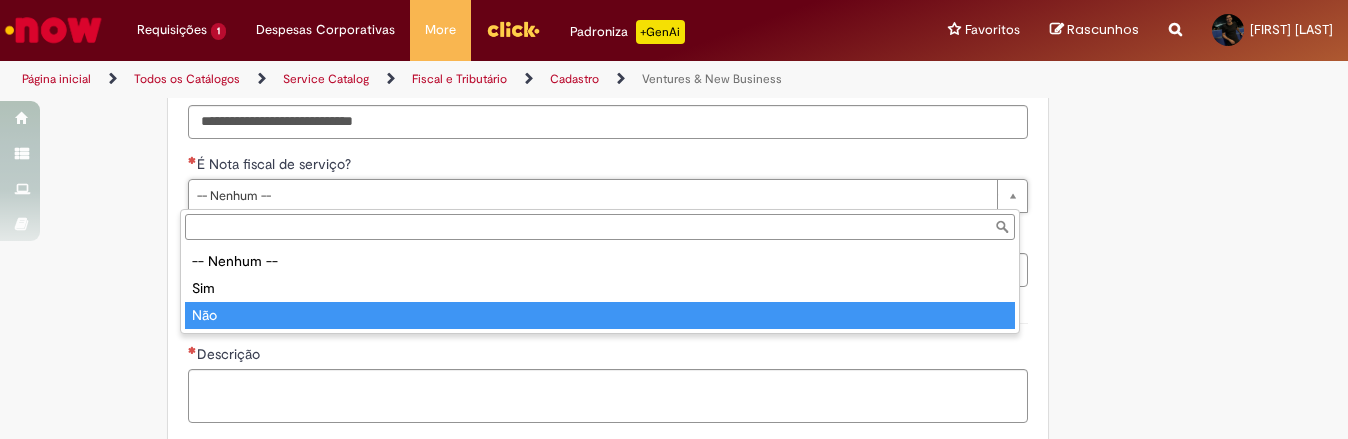type on "***" 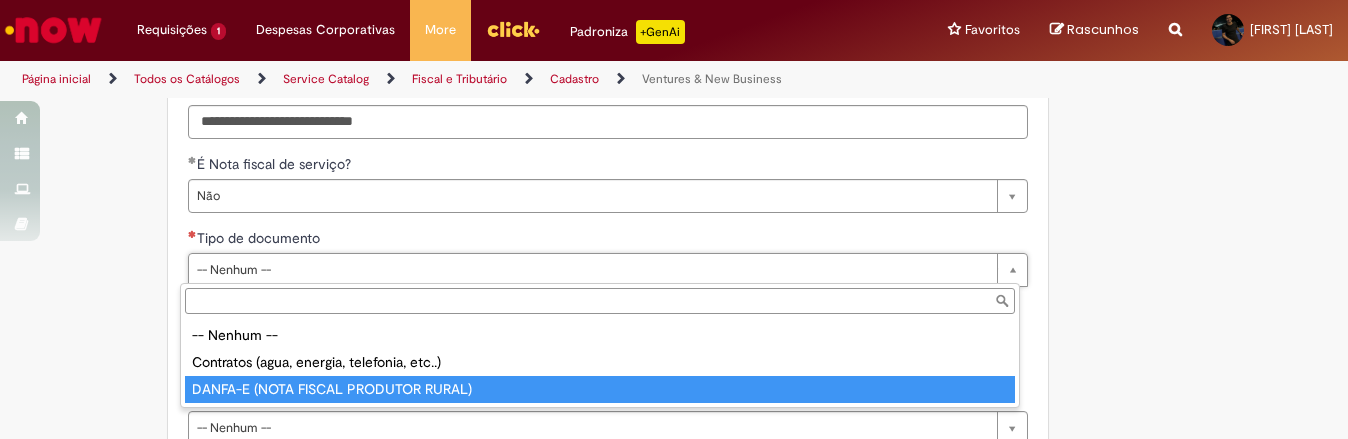 type on "**********" 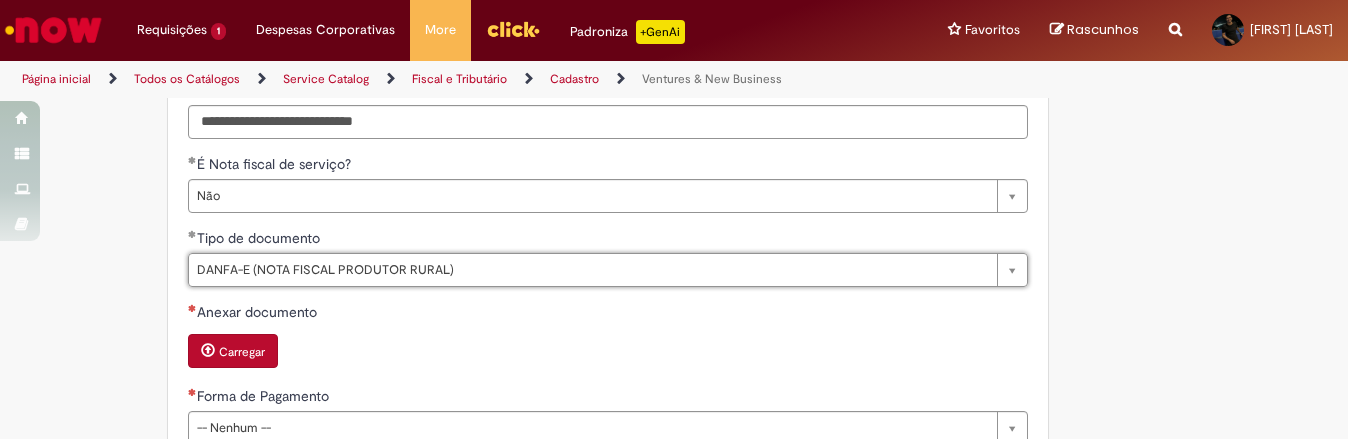 scroll, scrollTop: 1583, scrollLeft: 0, axis: vertical 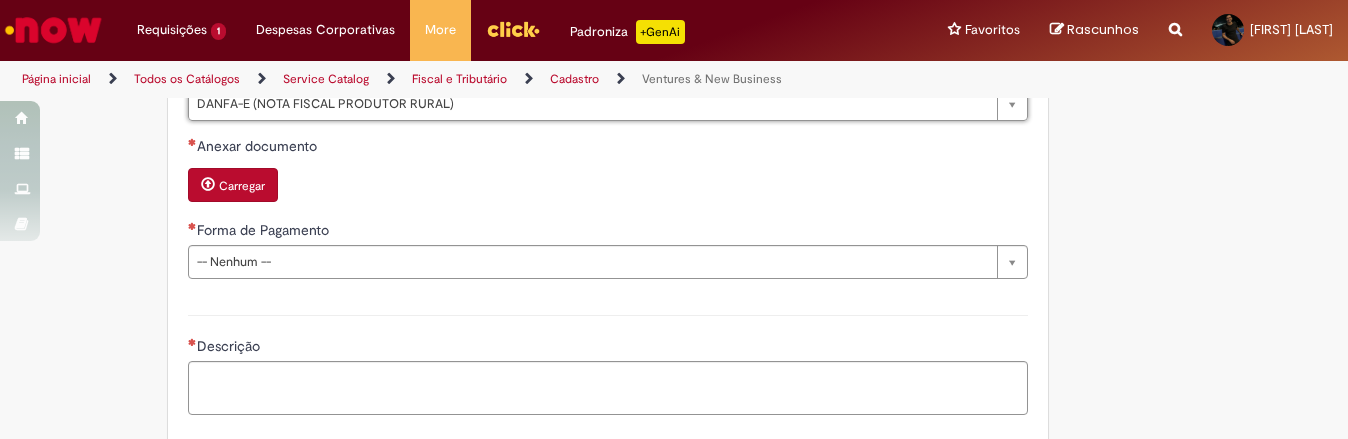 click at bounding box center [208, 184] 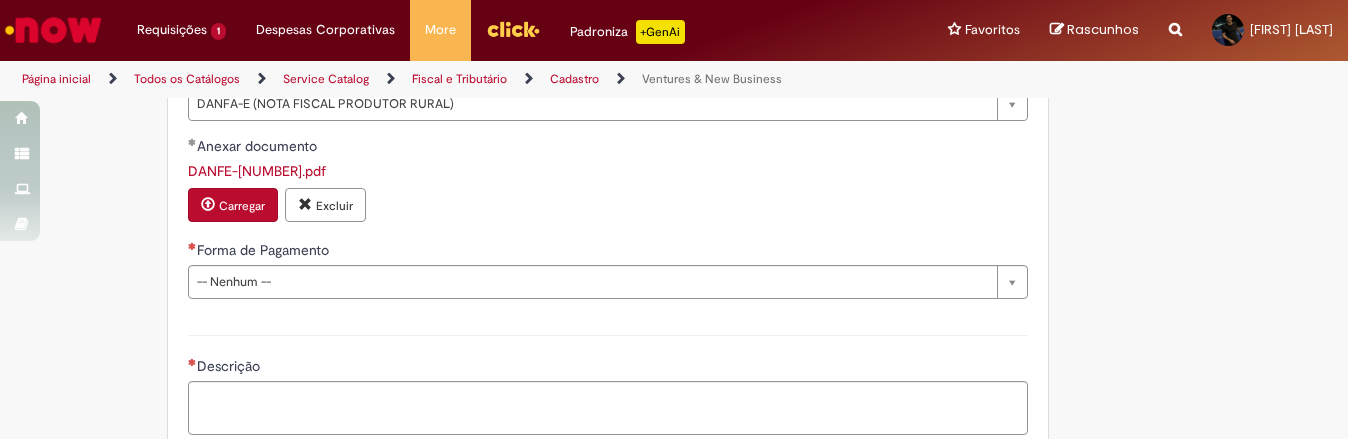 click on "**********" at bounding box center [608, -165] 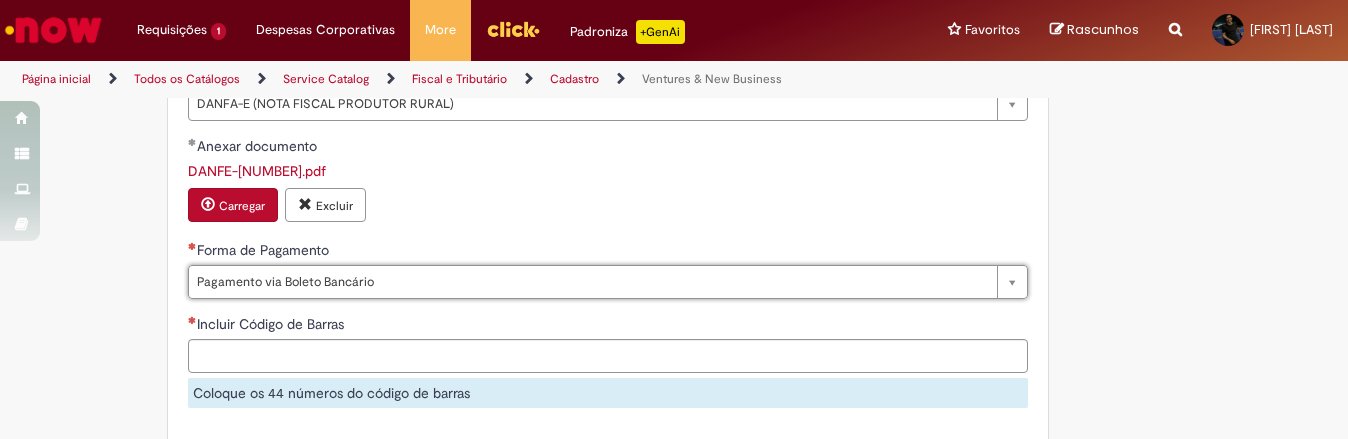 type on "**********" 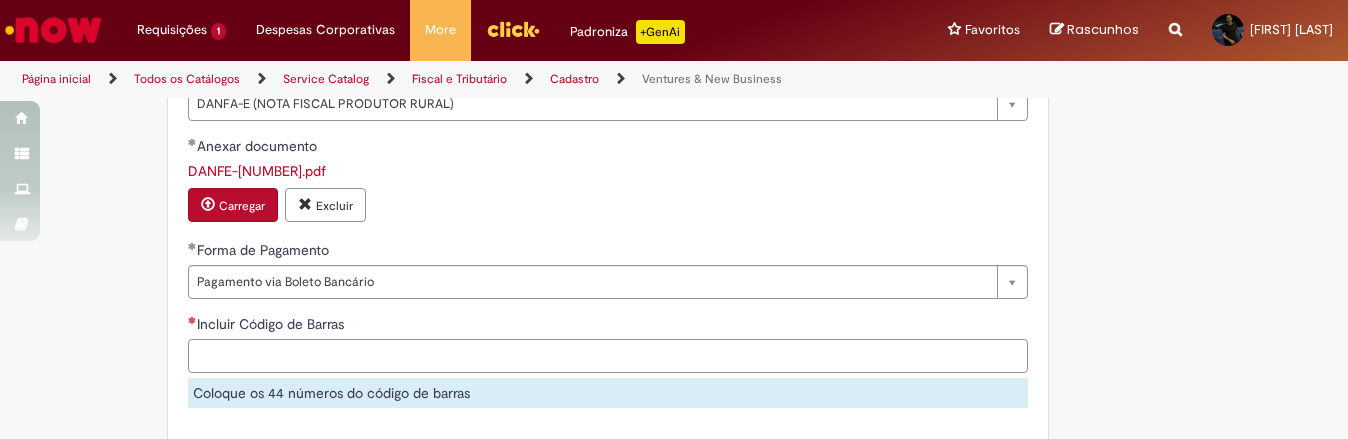 click on "Incluir Código de Barras" at bounding box center [608, 356] 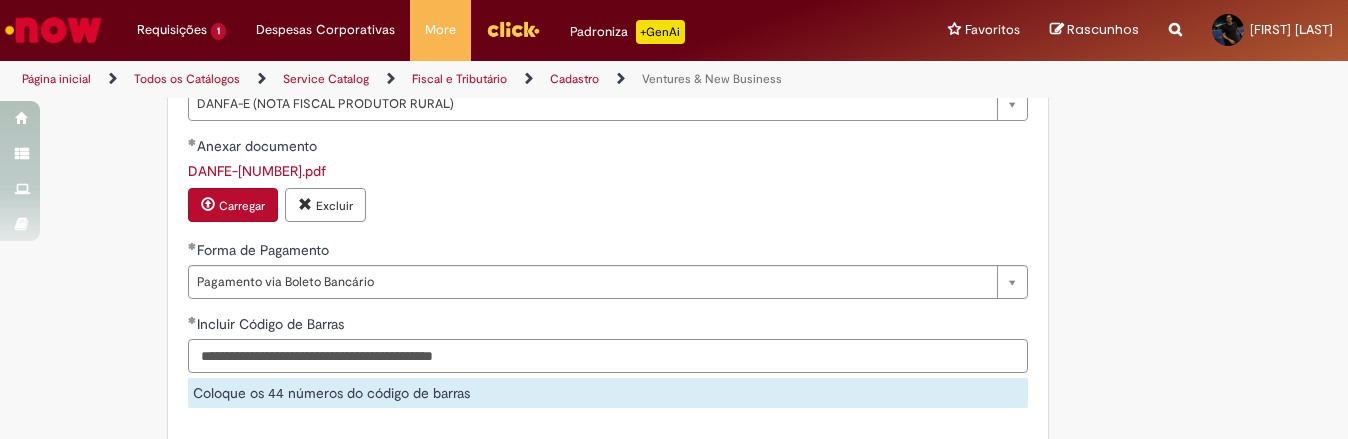 type on "**********" 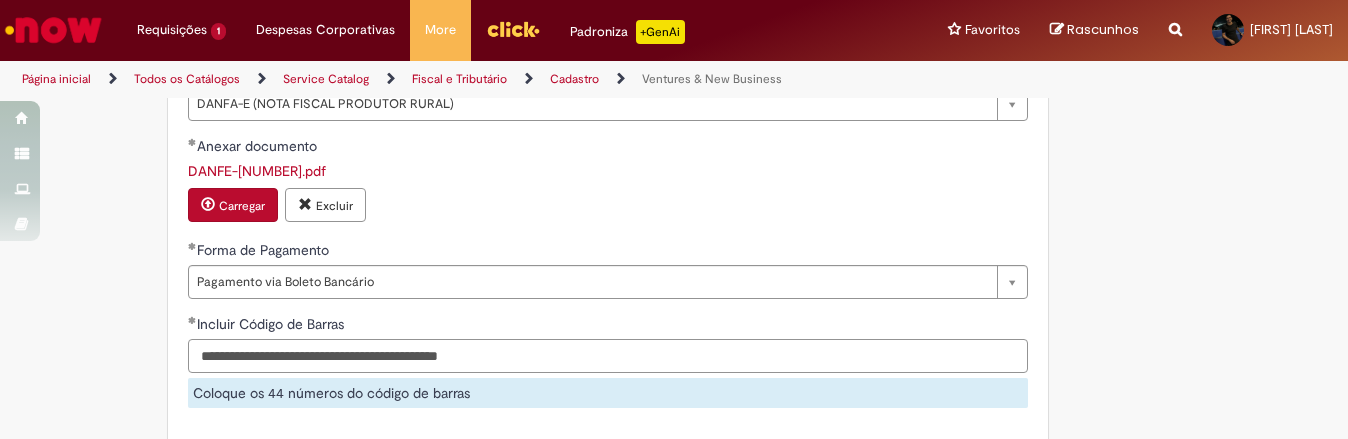 scroll, scrollTop: 1917, scrollLeft: 0, axis: vertical 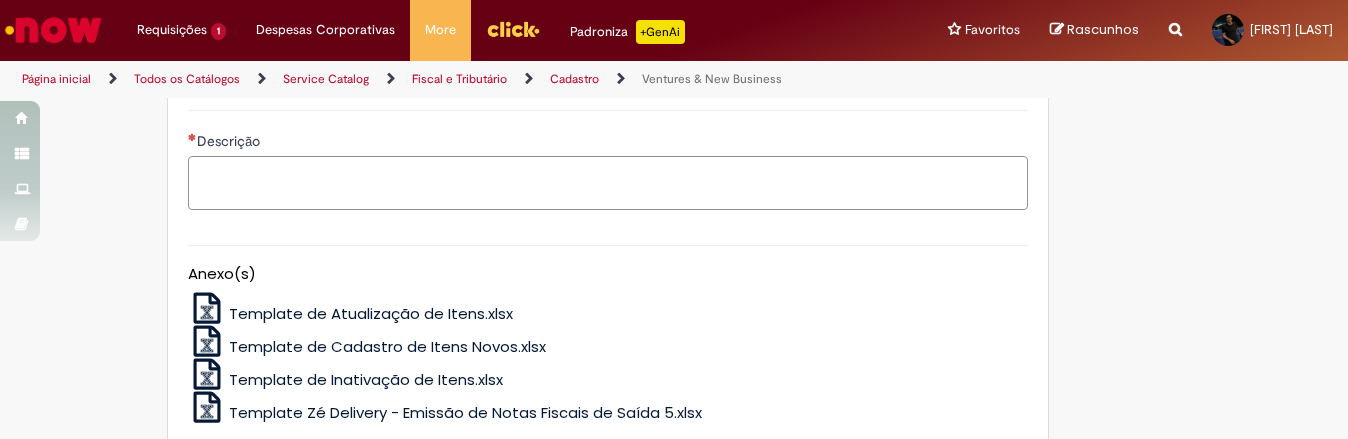 click on "Descrição" at bounding box center (608, 183) 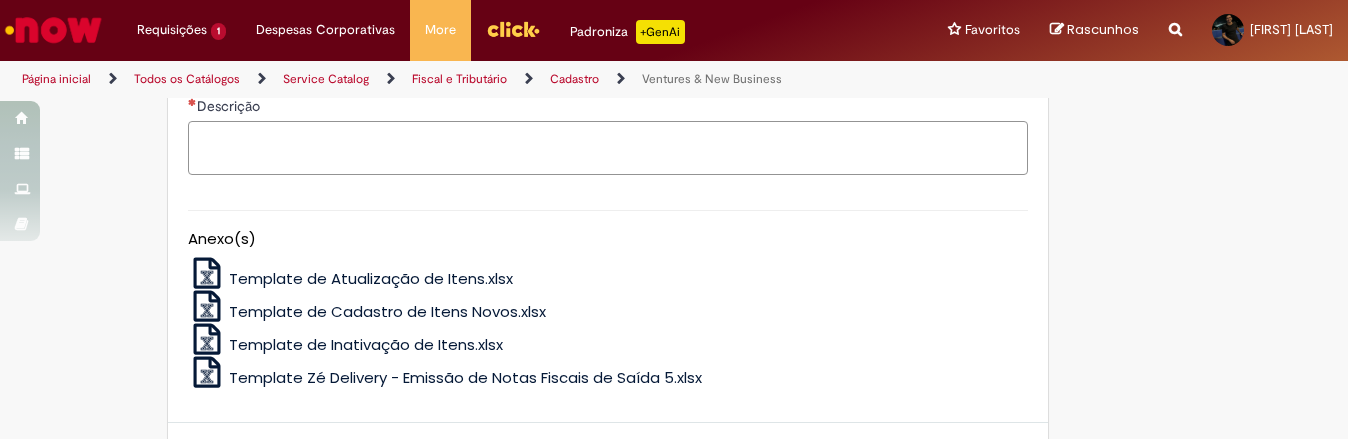 scroll, scrollTop: 1882, scrollLeft: 0, axis: vertical 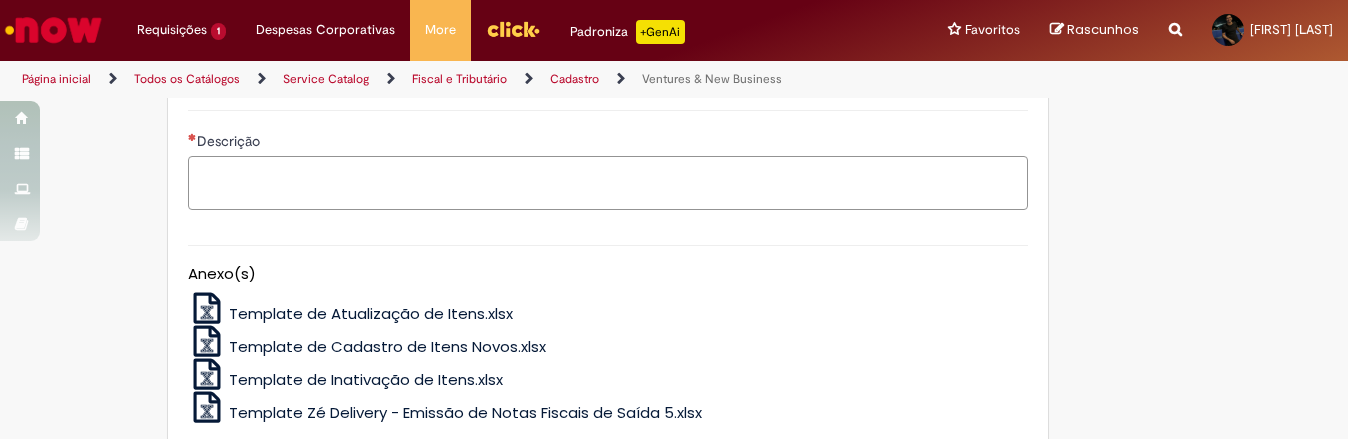 click on "Descrição" at bounding box center (608, 183) 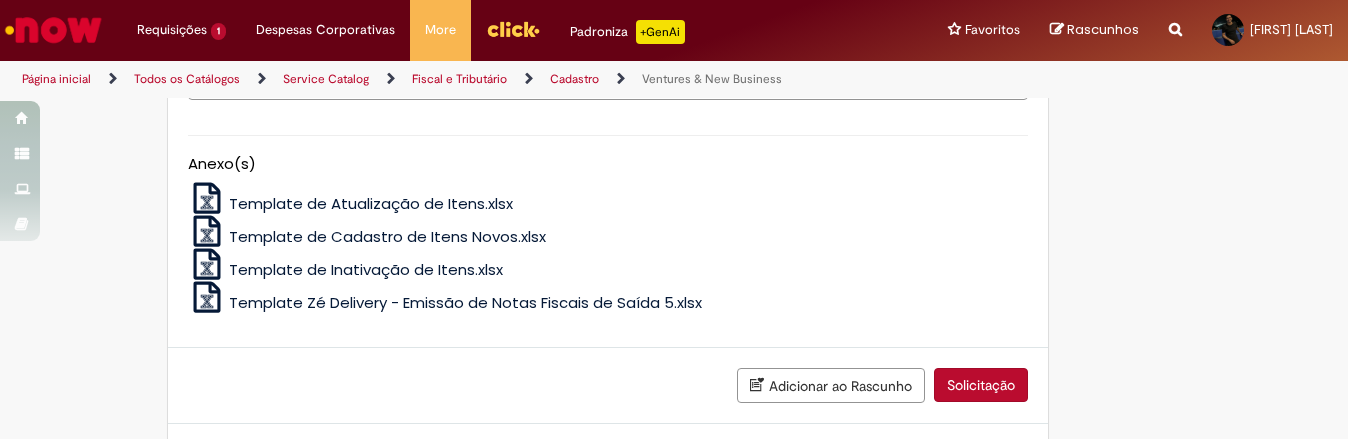 scroll, scrollTop: 2226, scrollLeft: 0, axis: vertical 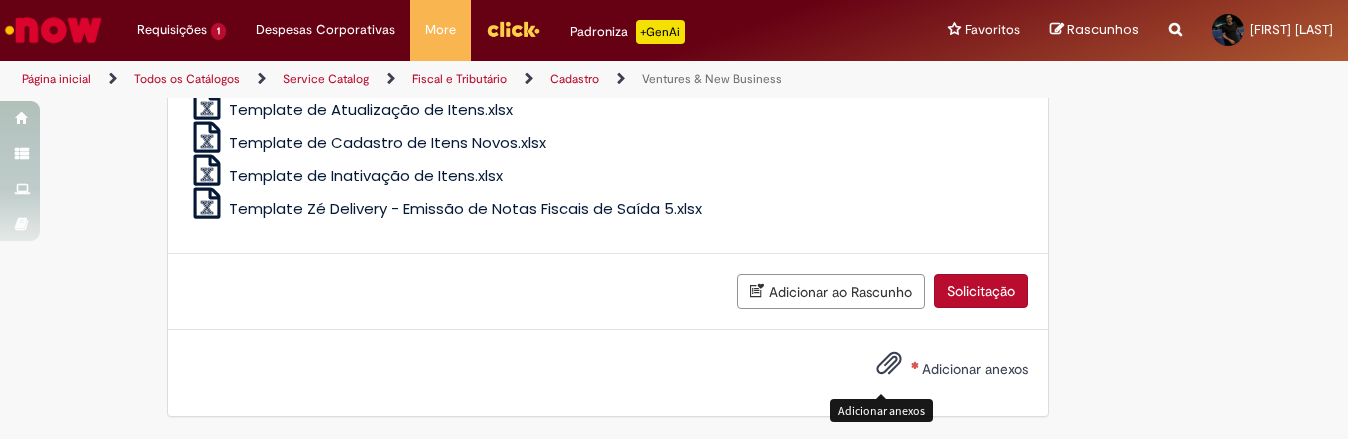 type on "**********" 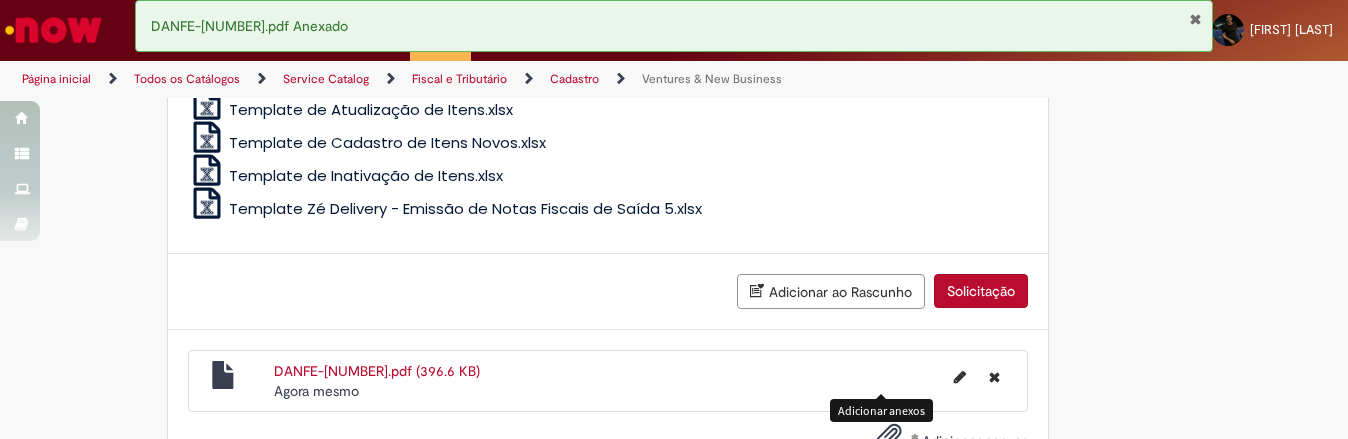 click on "Solicitação" at bounding box center (981, 291) 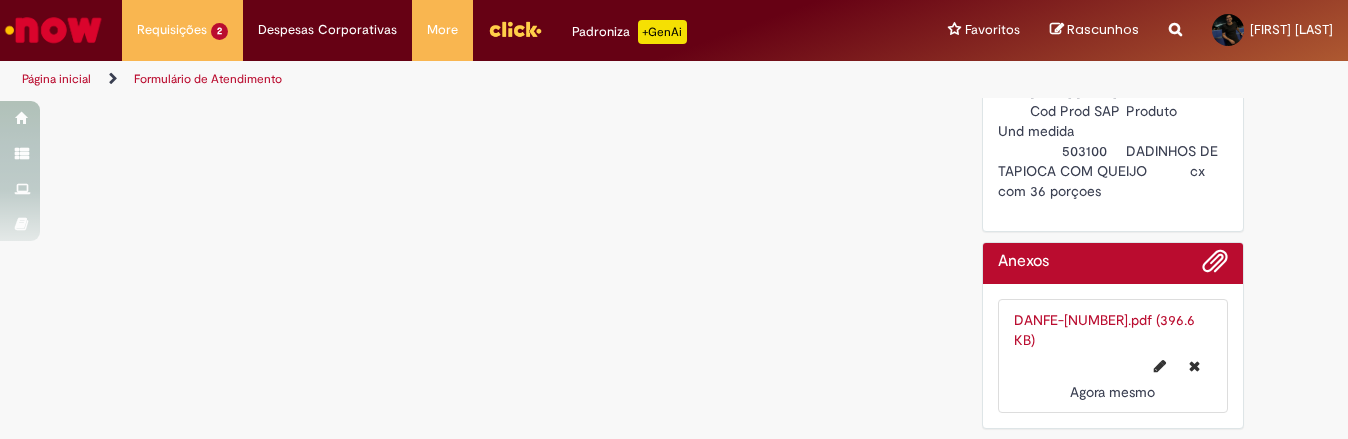 scroll, scrollTop: 0, scrollLeft: 0, axis: both 